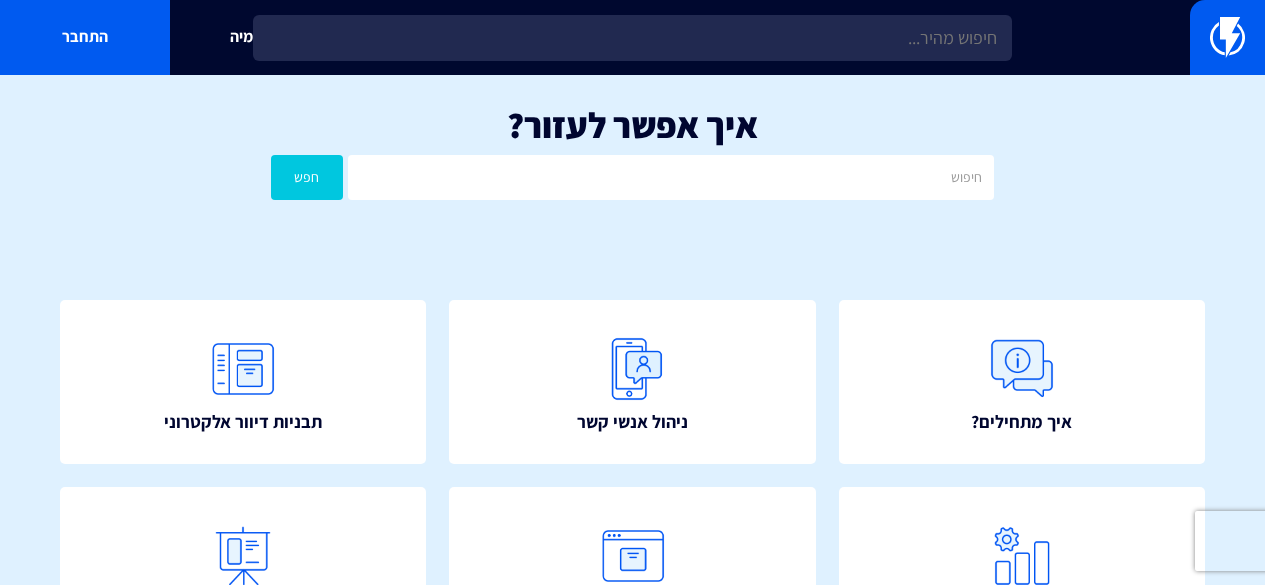 scroll, scrollTop: 0, scrollLeft: 0, axis: both 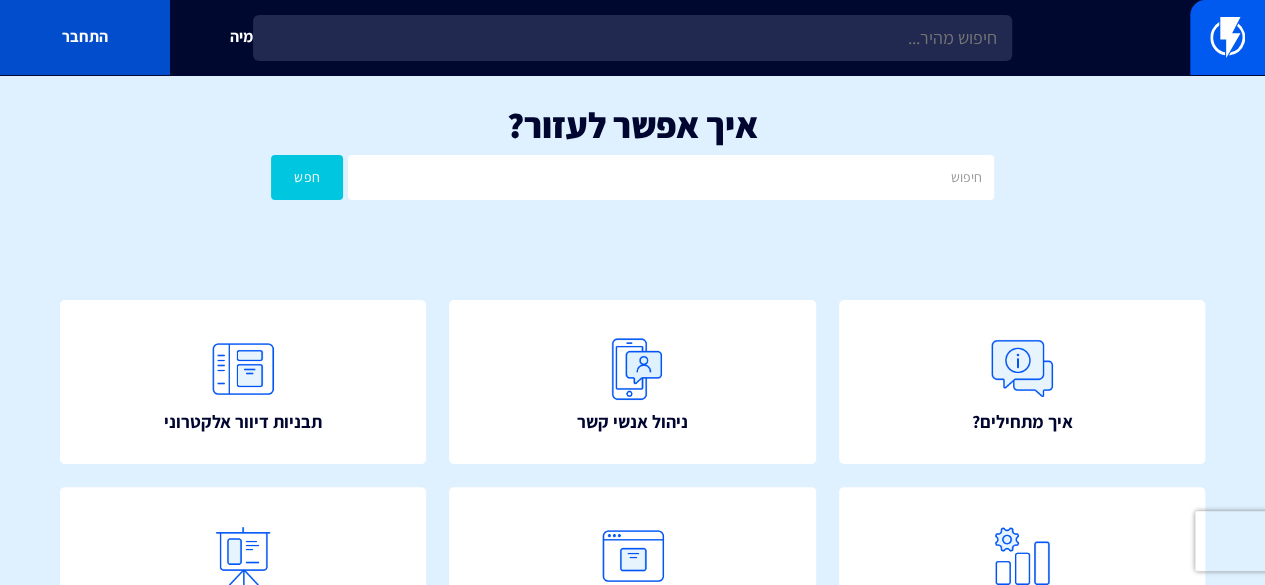 click on "התחבר" at bounding box center (85, 37) 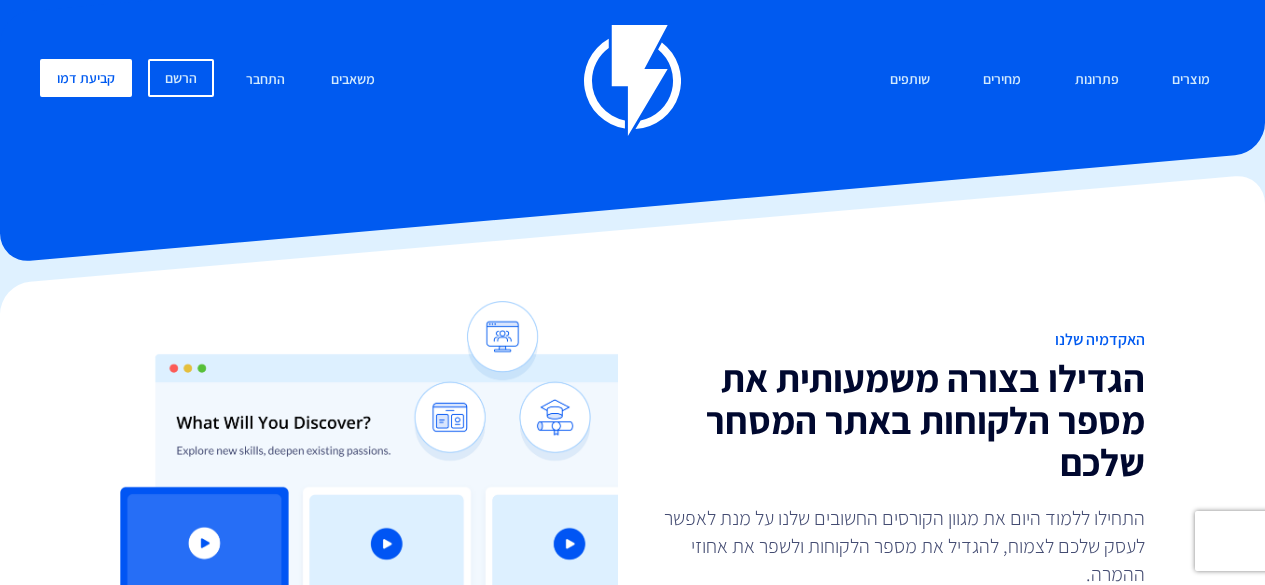 scroll, scrollTop: 0, scrollLeft: 0, axis: both 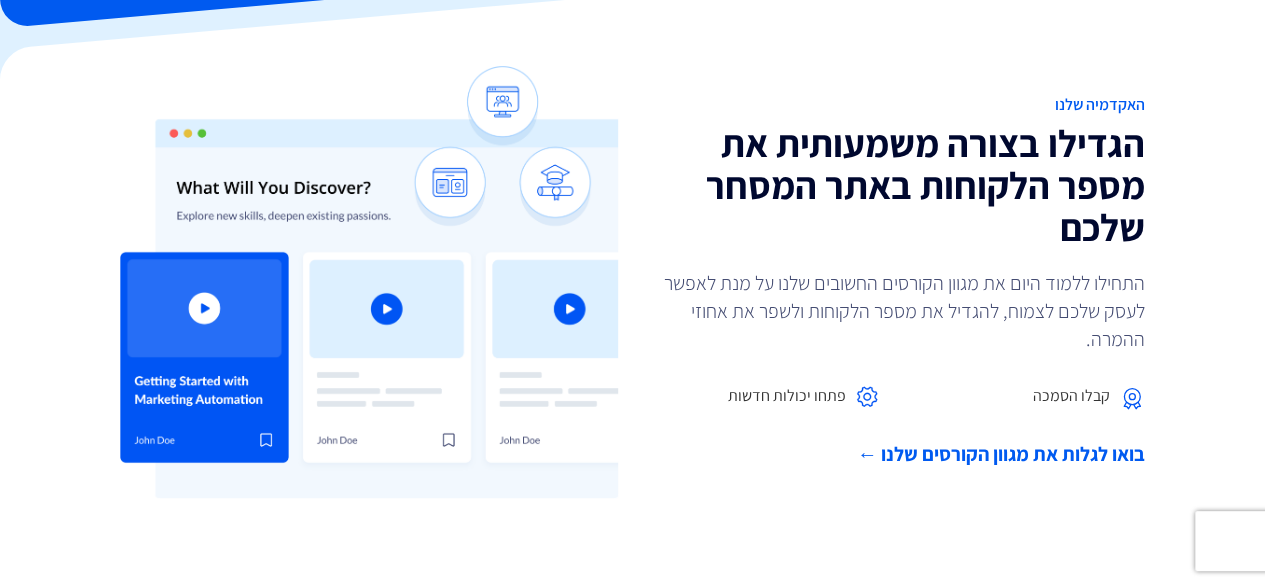 click on "בואו לגלות את מגוון הקורסים שלנו ←" at bounding box center (897, 454) 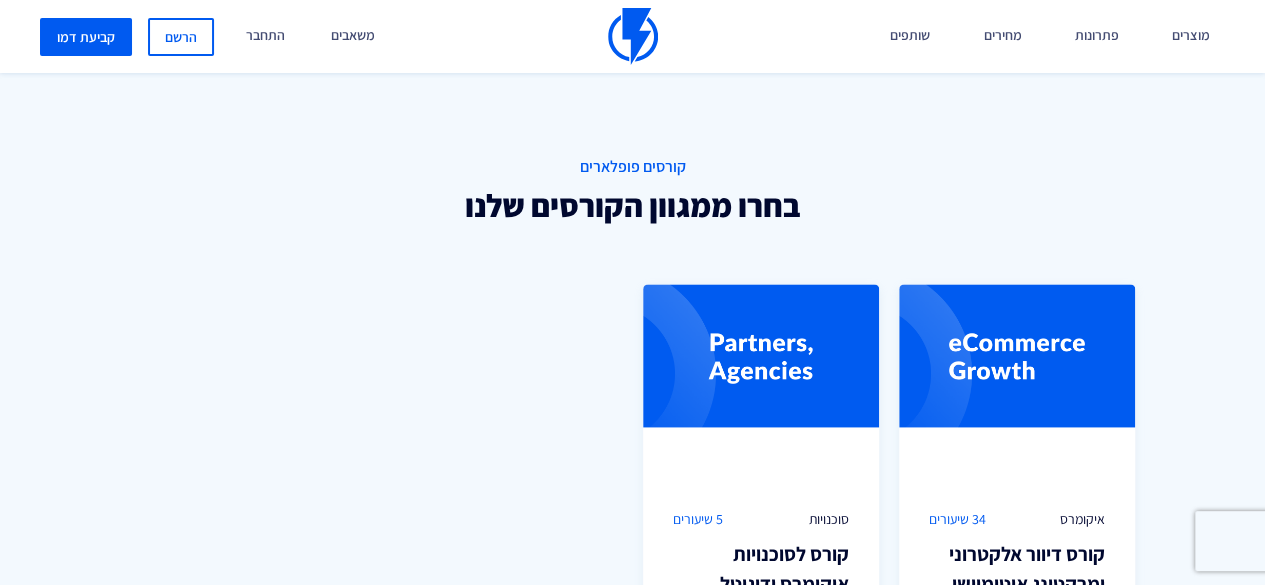 scroll, scrollTop: 1207, scrollLeft: 0, axis: vertical 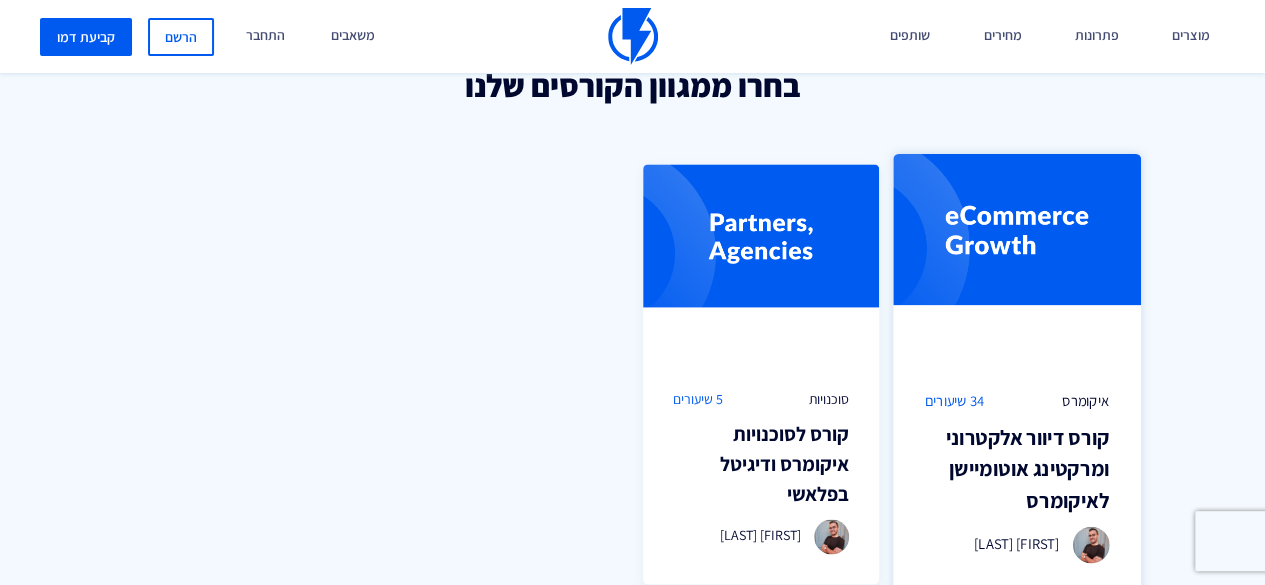 click at bounding box center (1017, 255) 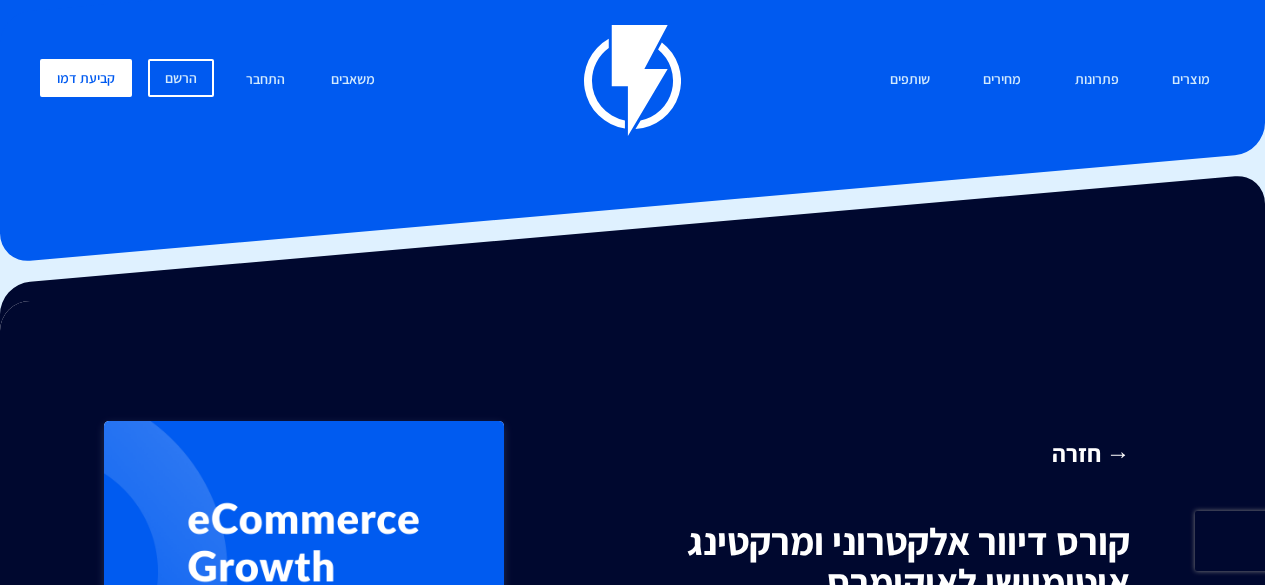 scroll, scrollTop: 0, scrollLeft: 0, axis: both 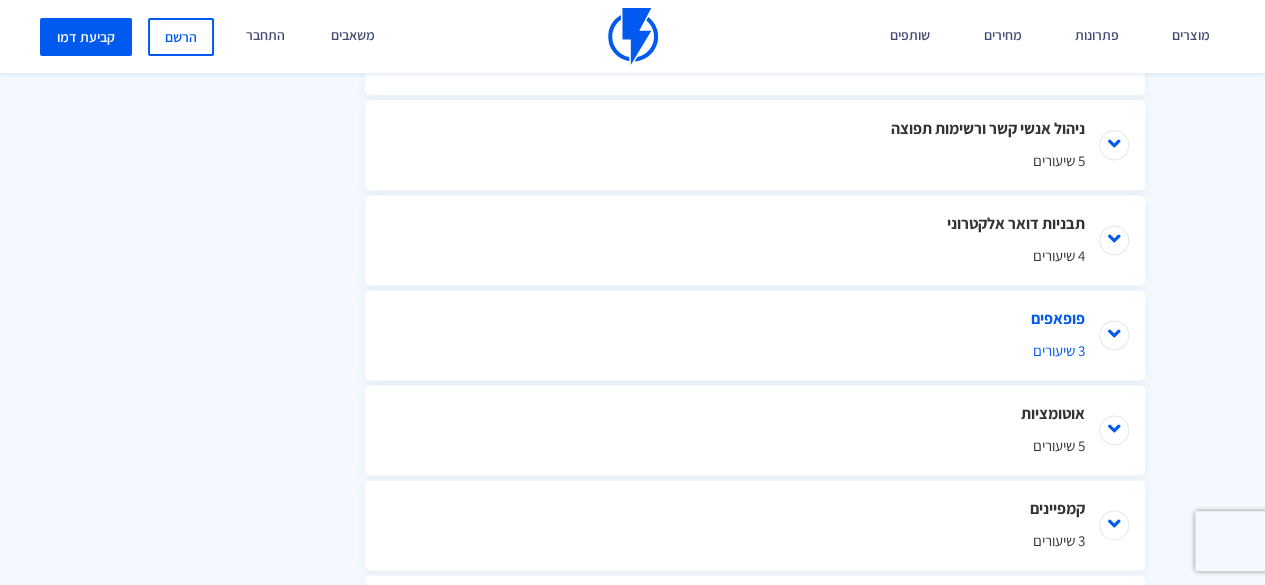 click on "3                                שיעורים" at bounding box center (755, 350) 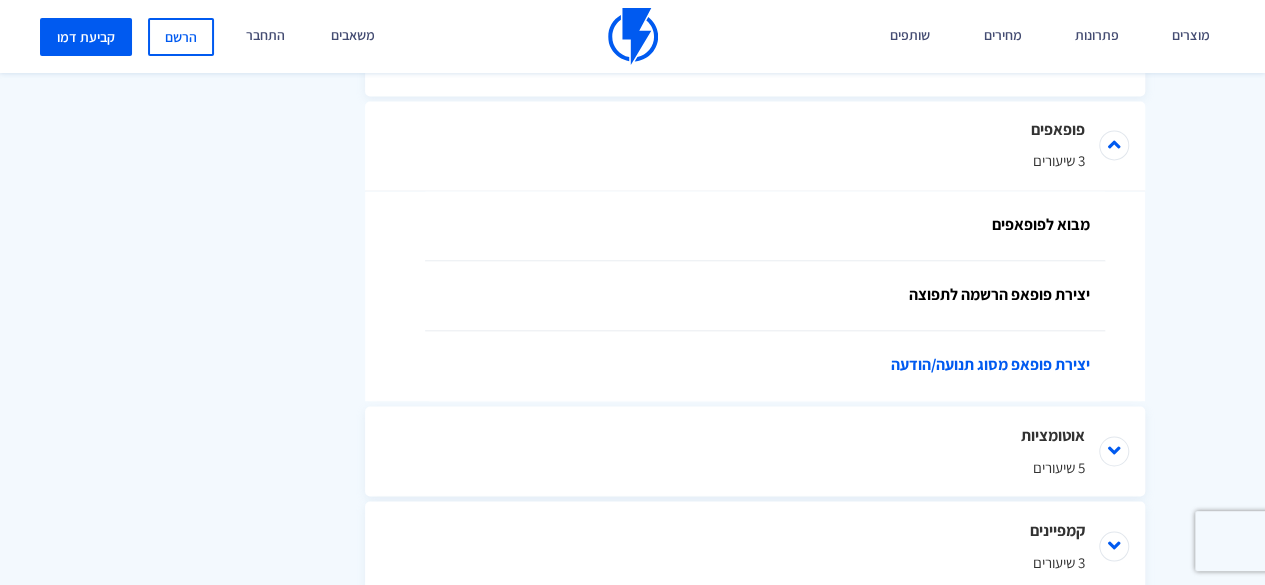 scroll, scrollTop: 1488, scrollLeft: 0, axis: vertical 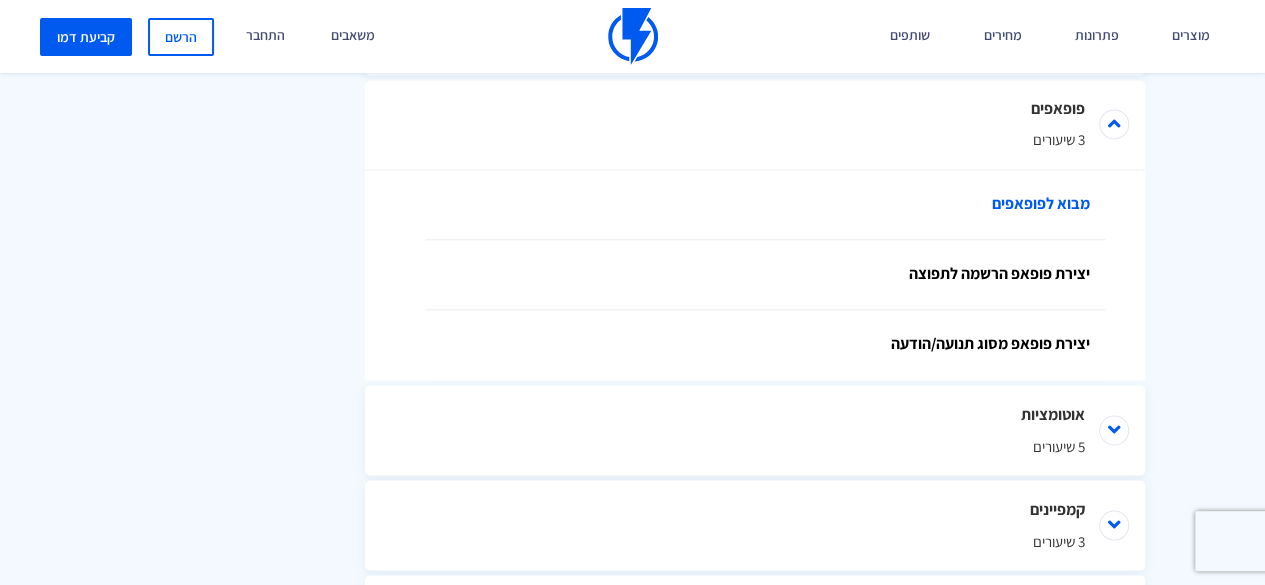 click on "מבוא לפופאפים" at bounding box center (765, 205) 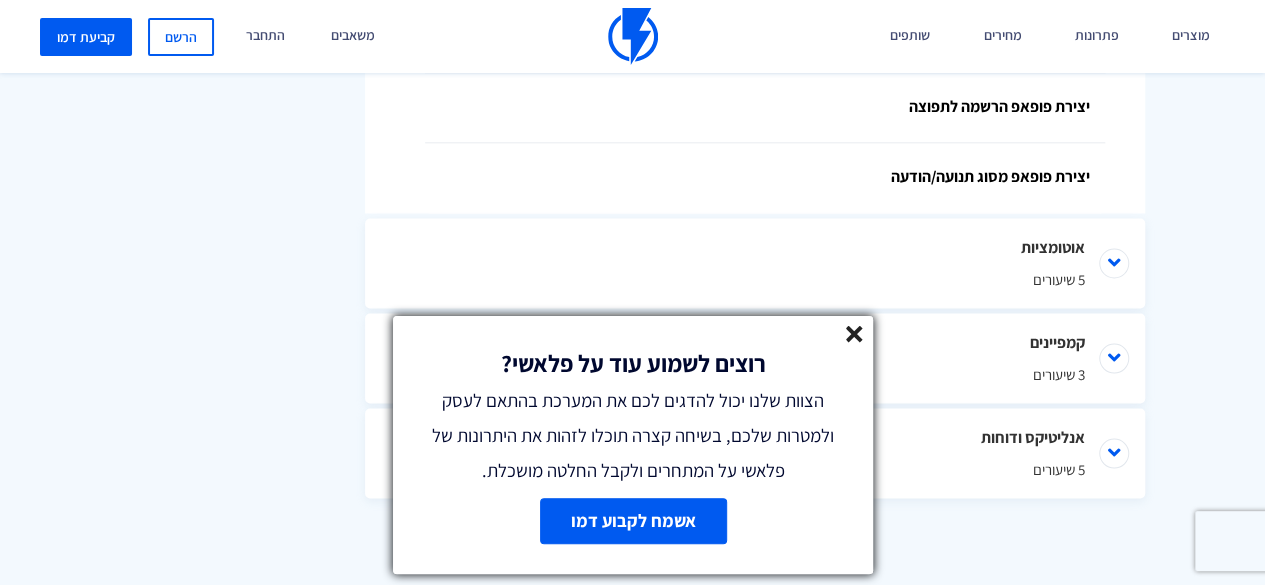 scroll, scrollTop: 1544, scrollLeft: 0, axis: vertical 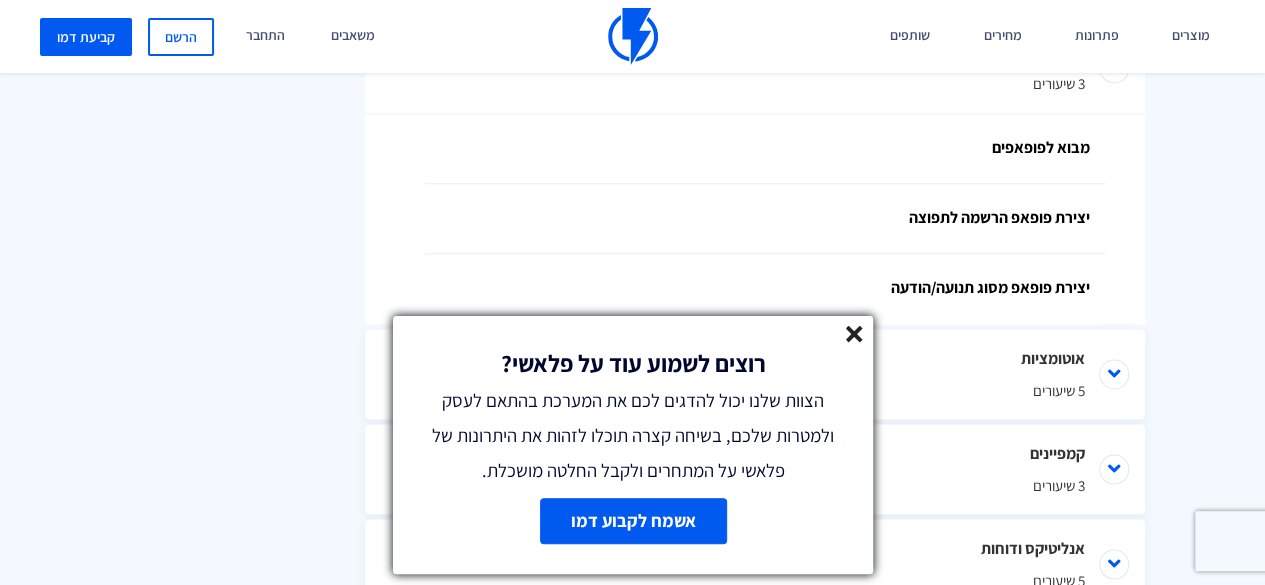 click 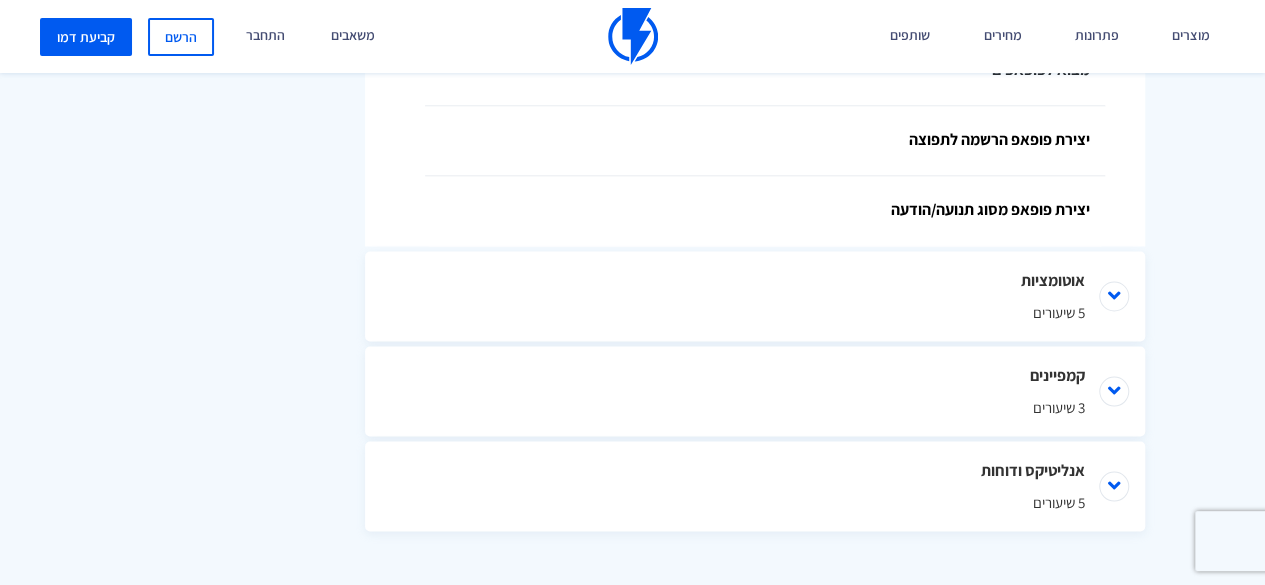 scroll, scrollTop: 1664, scrollLeft: 0, axis: vertical 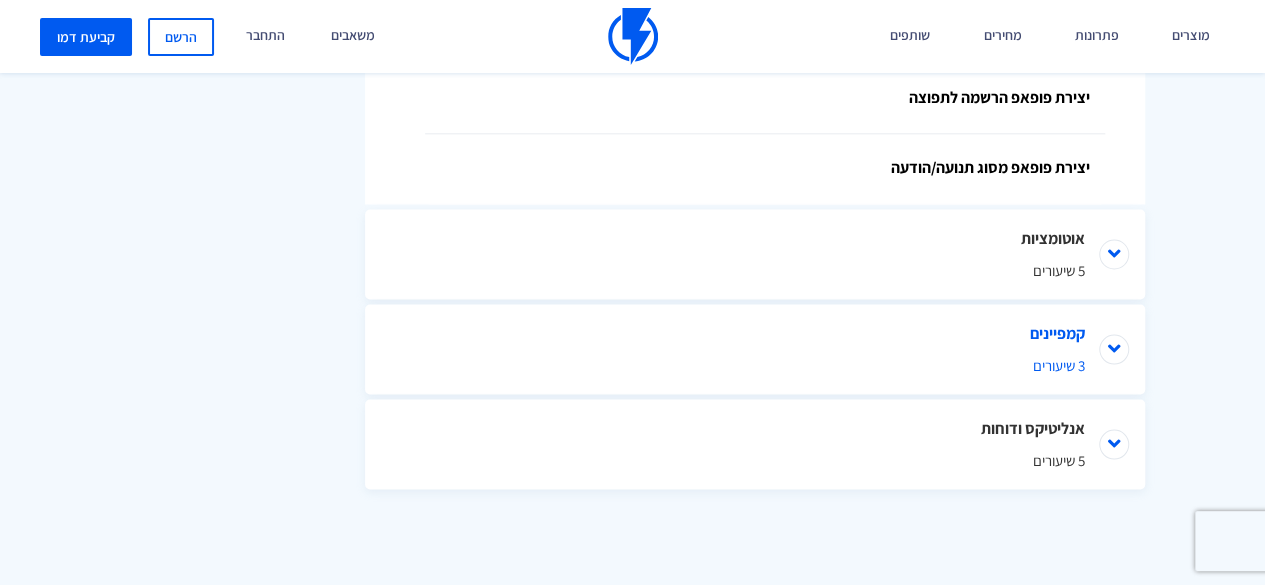 click on "קמפיינים
3                                שיעורים" at bounding box center [755, 349] 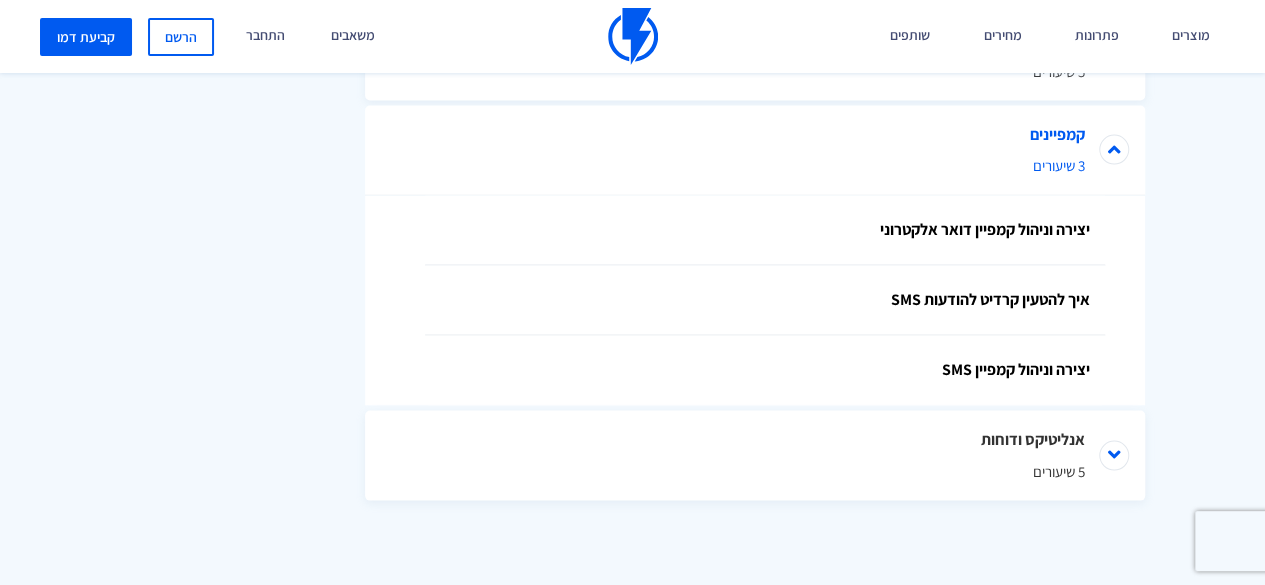 scroll, scrollTop: 1874, scrollLeft: 0, axis: vertical 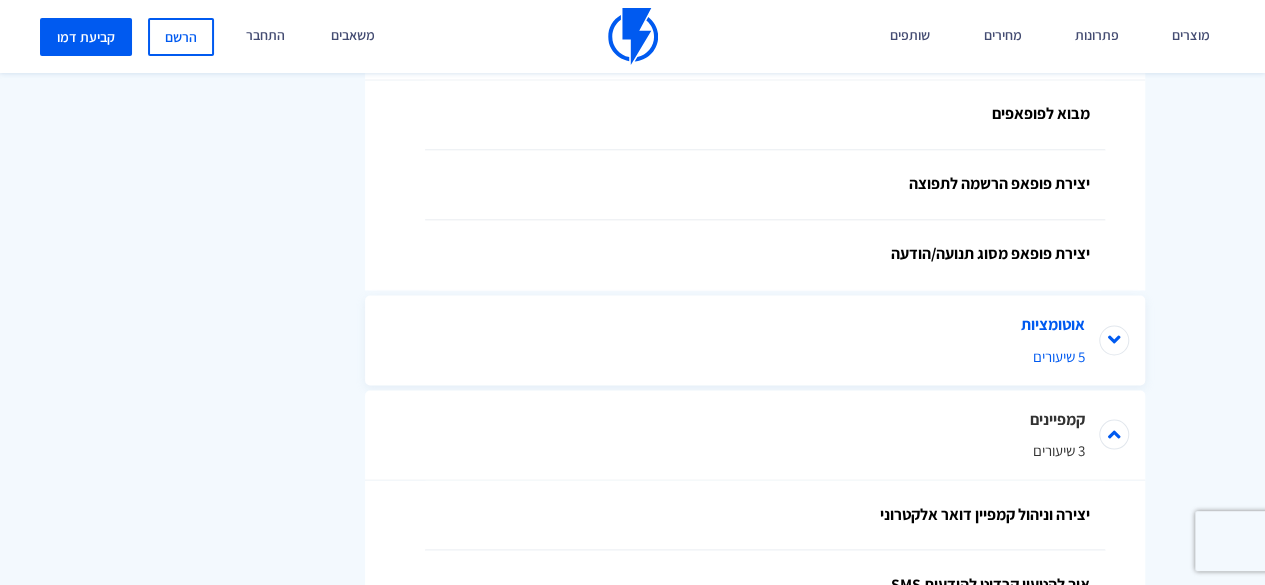 click on "אוטומציות
5                                שיעורים" at bounding box center [755, 340] 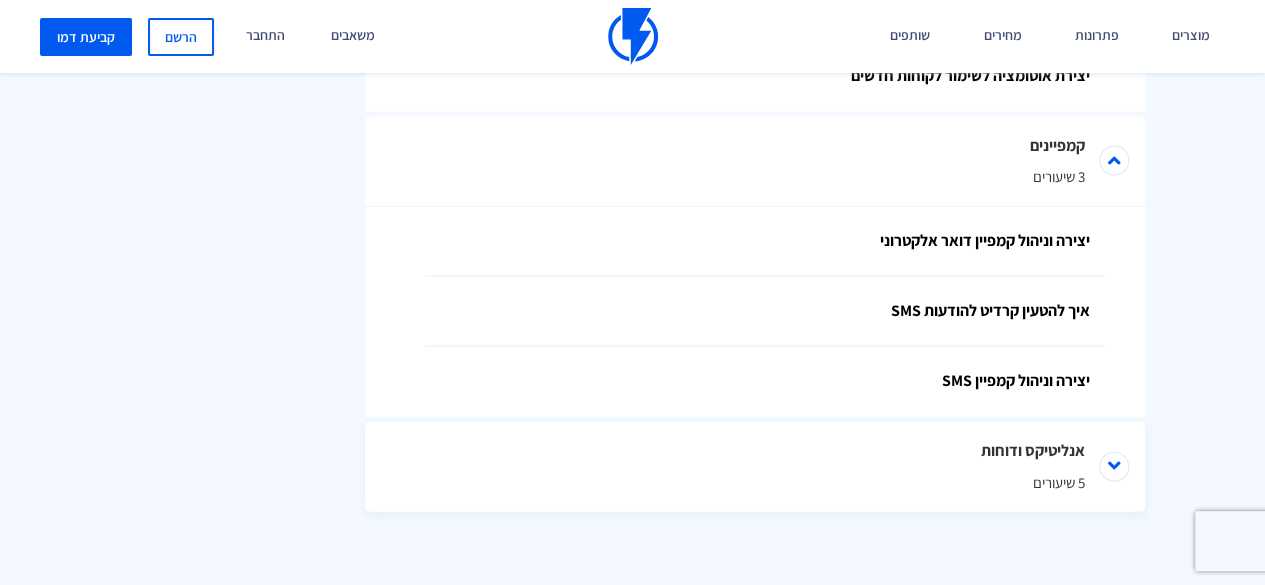 scroll, scrollTop: 2259, scrollLeft: 0, axis: vertical 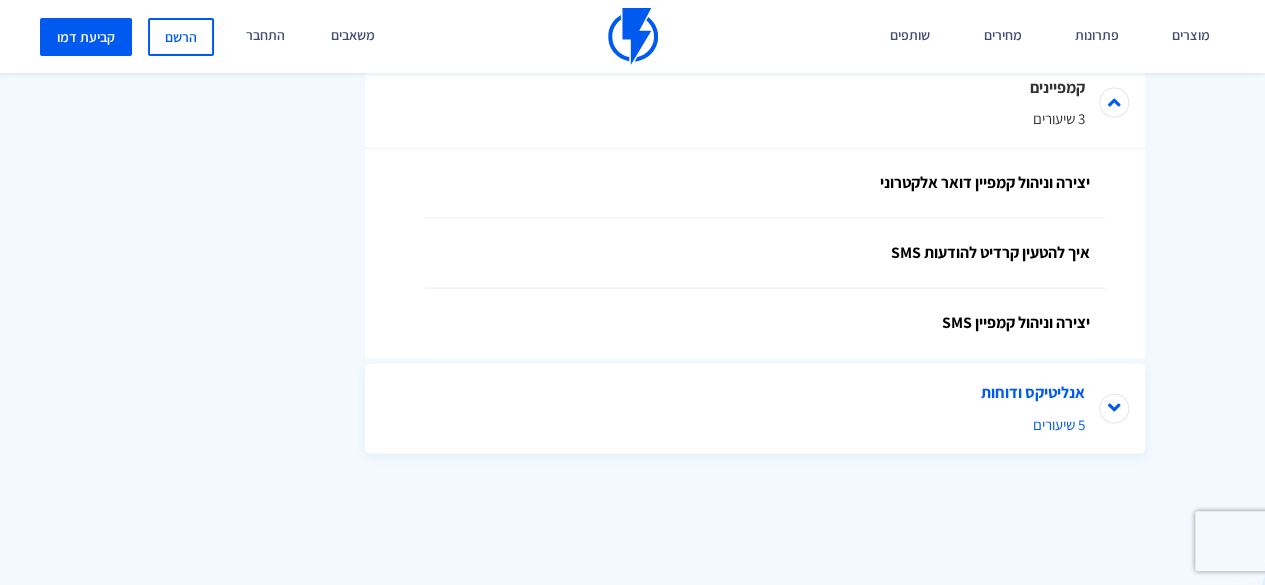 click on "5                                שיעורים" at bounding box center [755, 424] 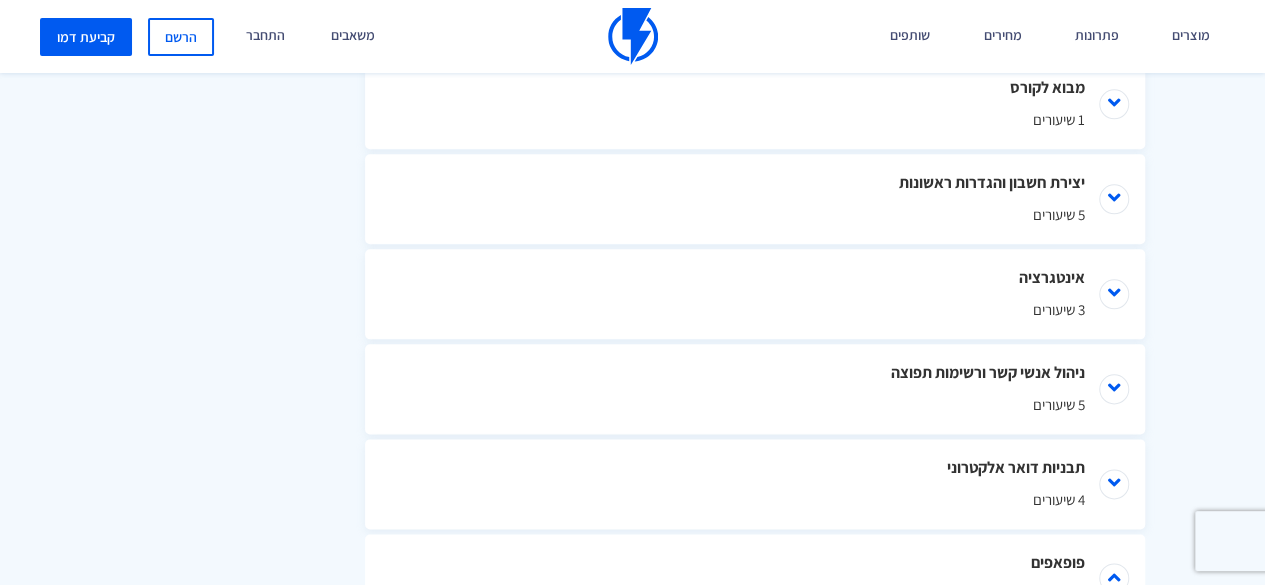 scroll, scrollTop: 1053, scrollLeft: 0, axis: vertical 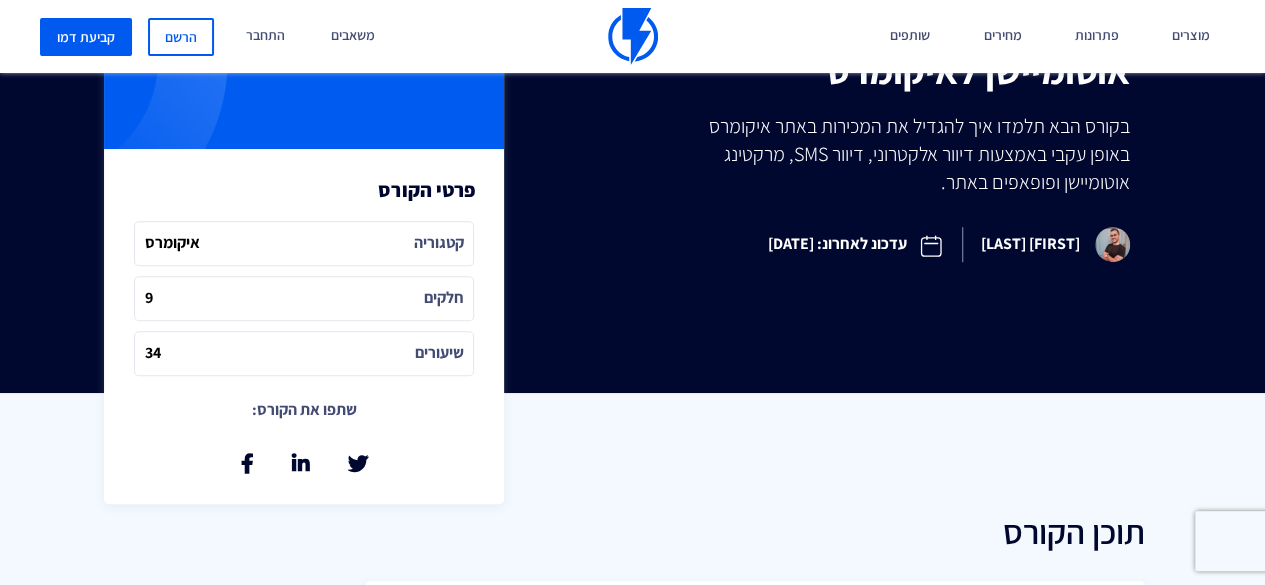 click on "Kobi Biton" at bounding box center (1046, 244) 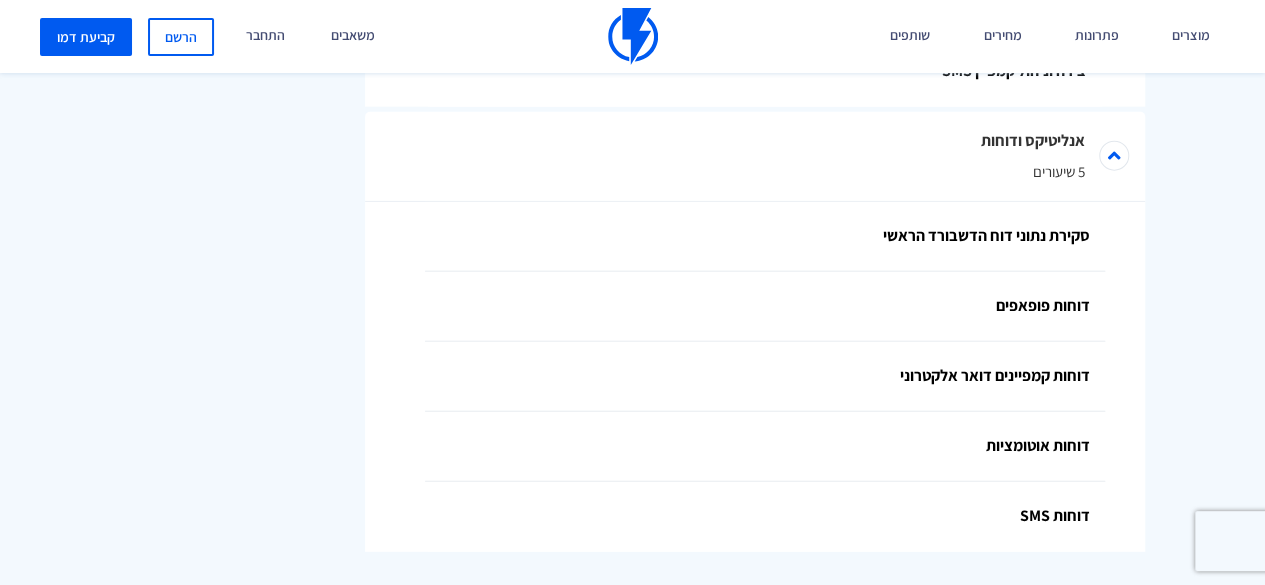 scroll, scrollTop: 2498, scrollLeft: 0, axis: vertical 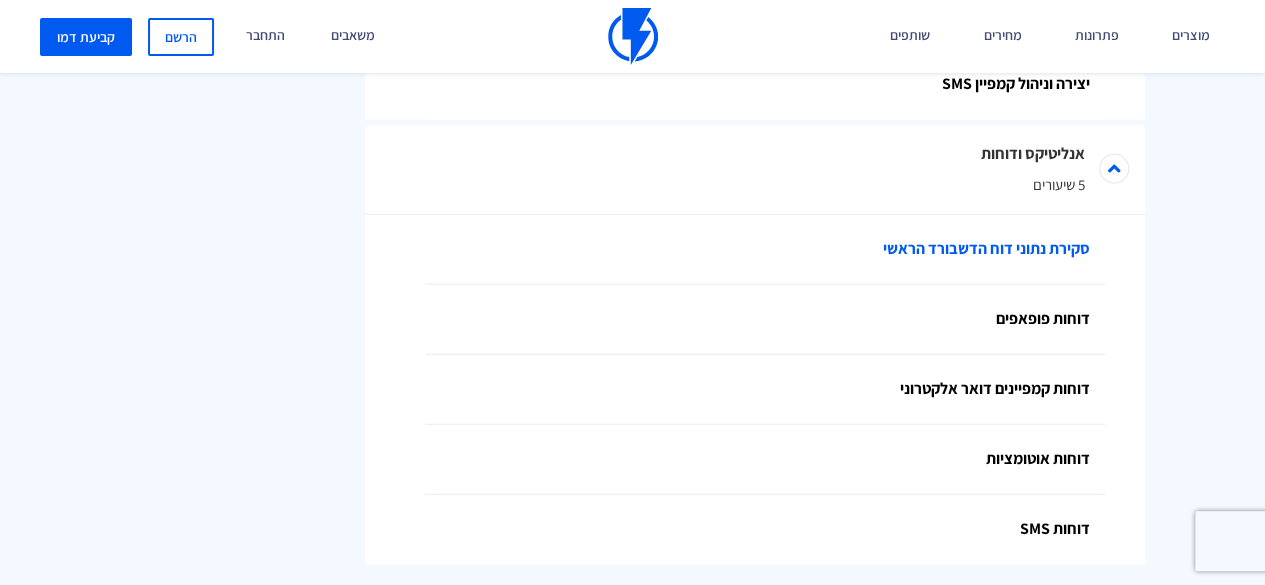 click on "סקירת נתוני דוח הדשבורד הראשי" at bounding box center [765, 250] 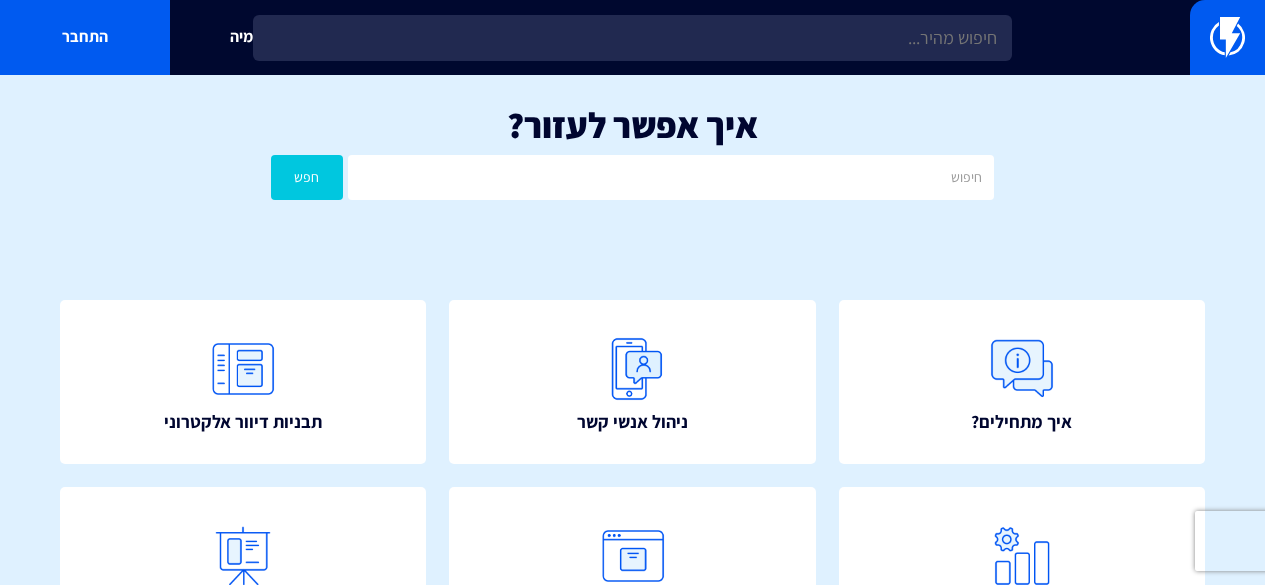 scroll, scrollTop: 0, scrollLeft: 0, axis: both 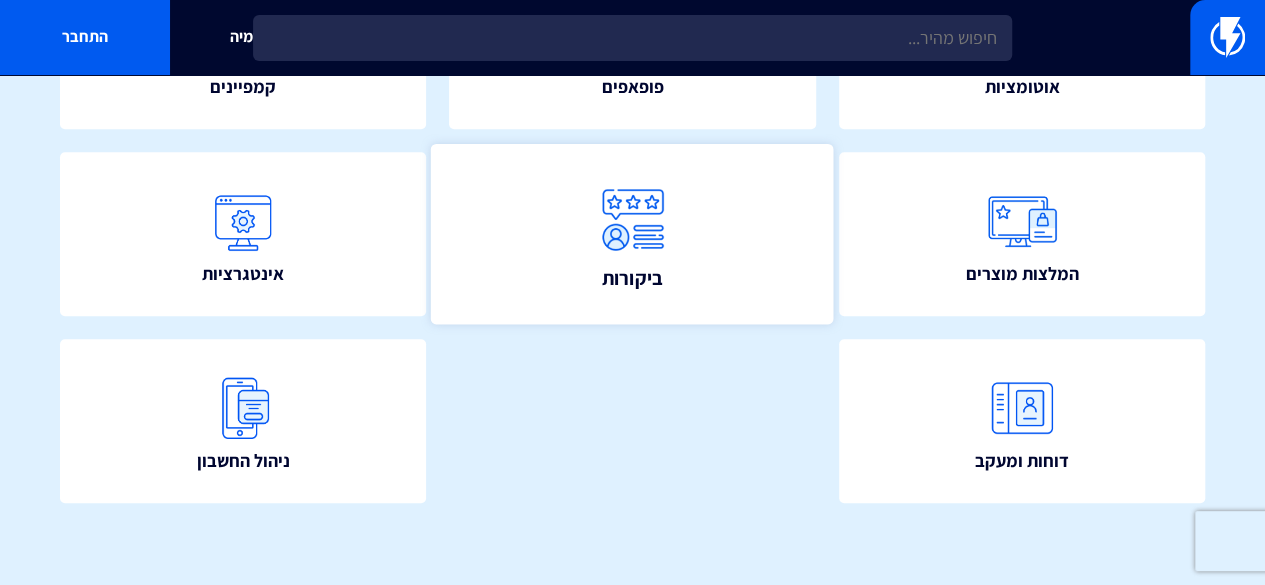 click on "ביקורות" at bounding box center (632, 234) 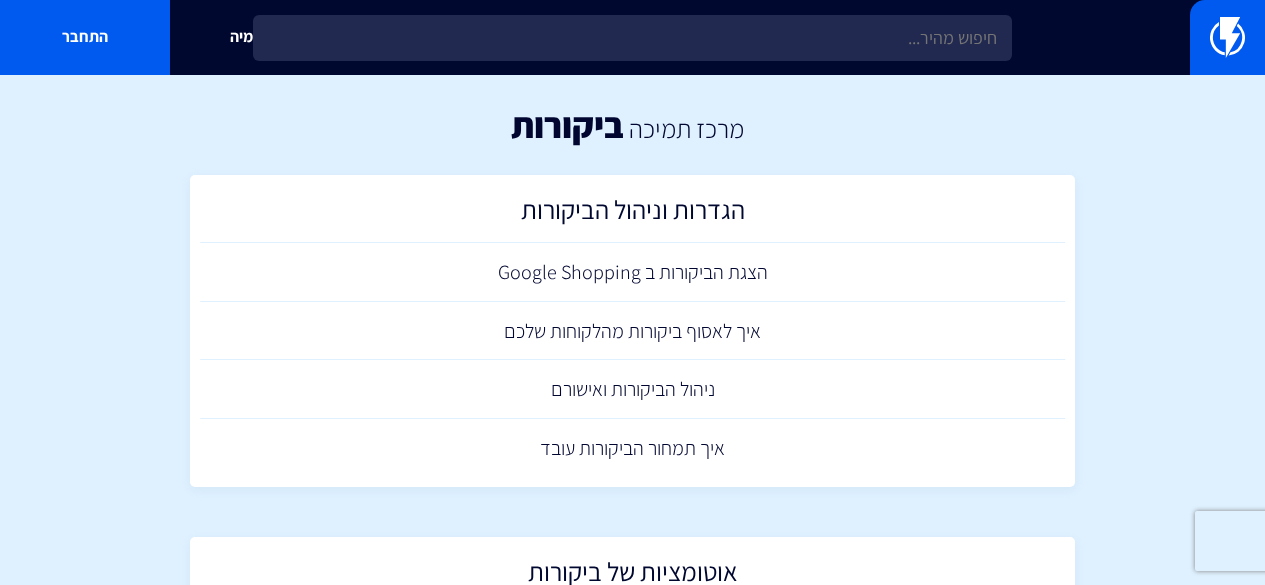 scroll, scrollTop: 0, scrollLeft: 0, axis: both 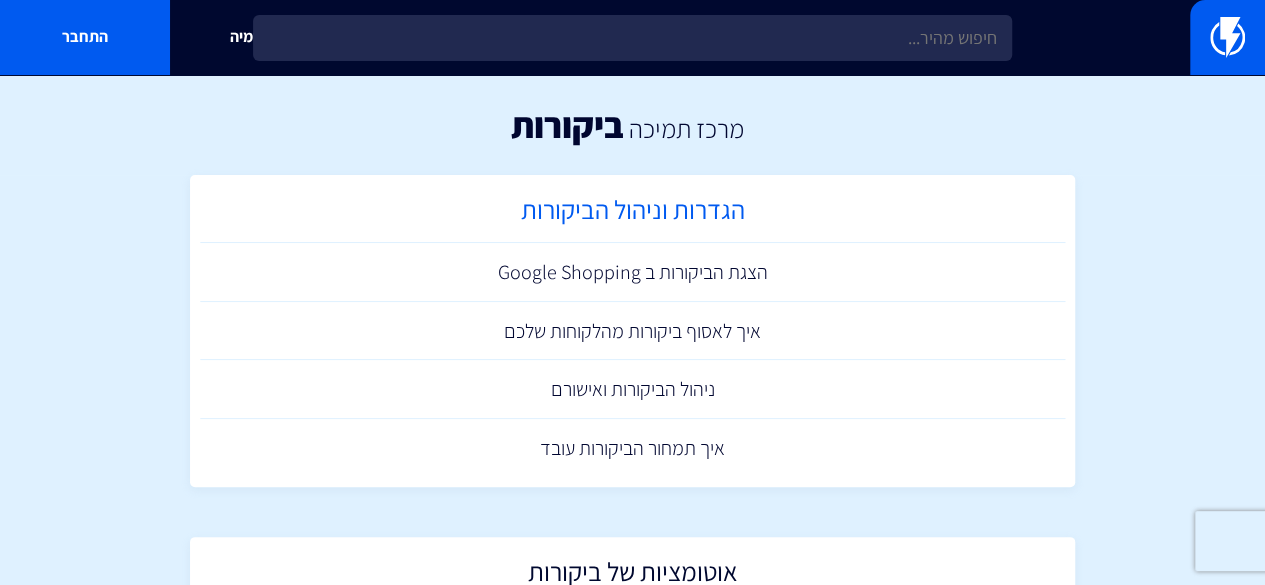 click on "הגדרות וניהול הביקורות" at bounding box center (633, 214) 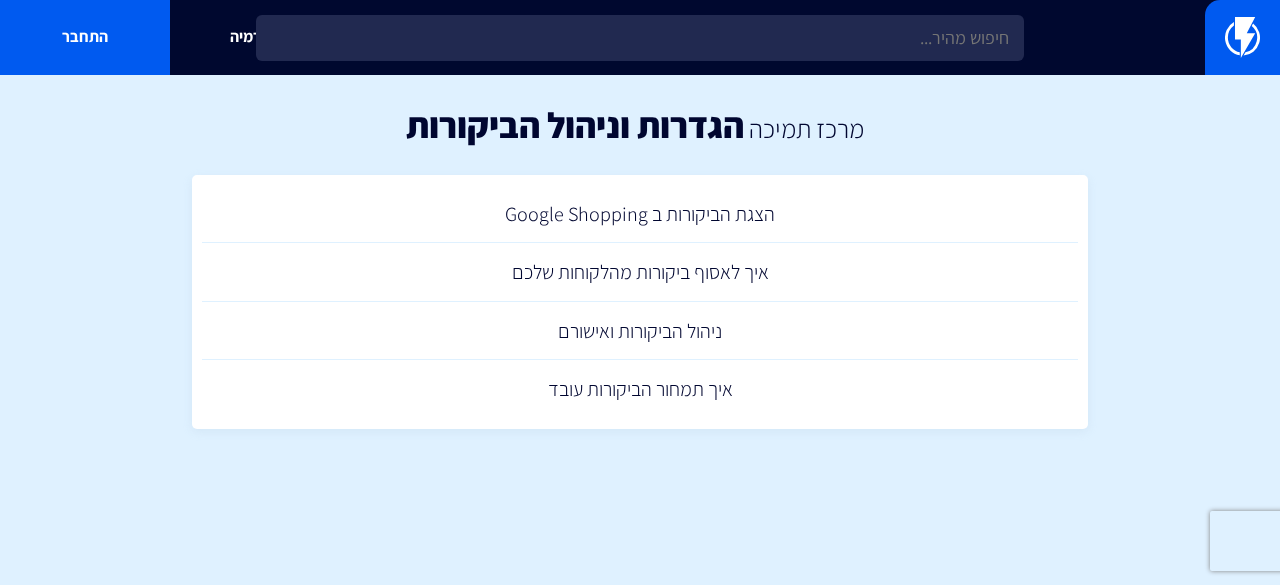 scroll, scrollTop: 0, scrollLeft: 0, axis: both 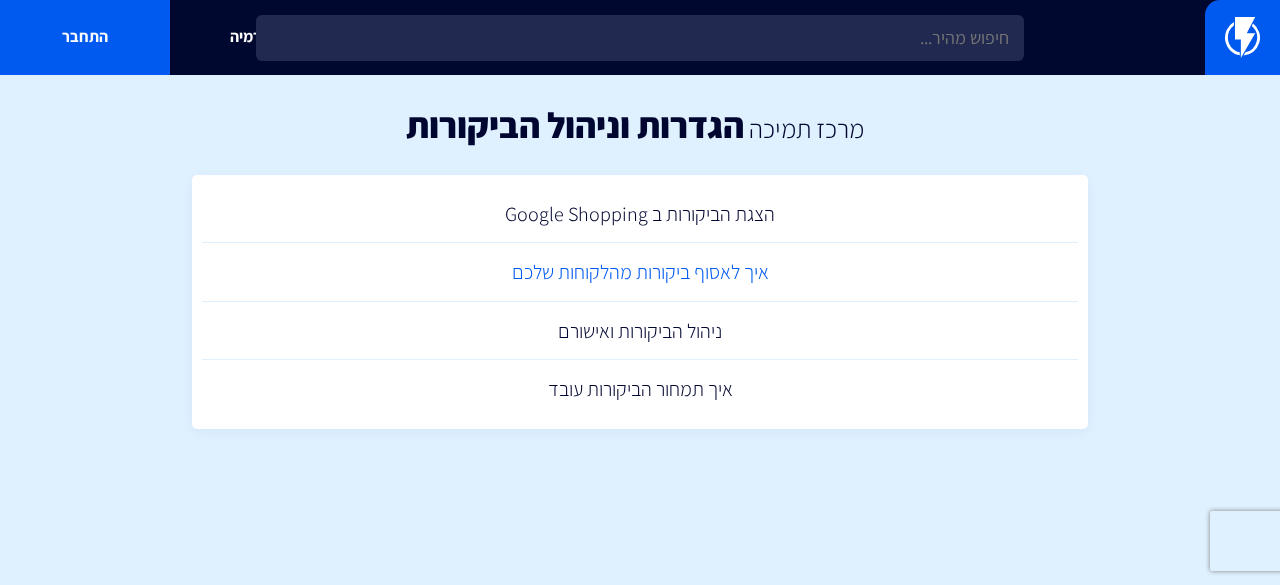 click on "איך לאסוף ביקורות מהלקוחות שלכם" at bounding box center [640, 272] 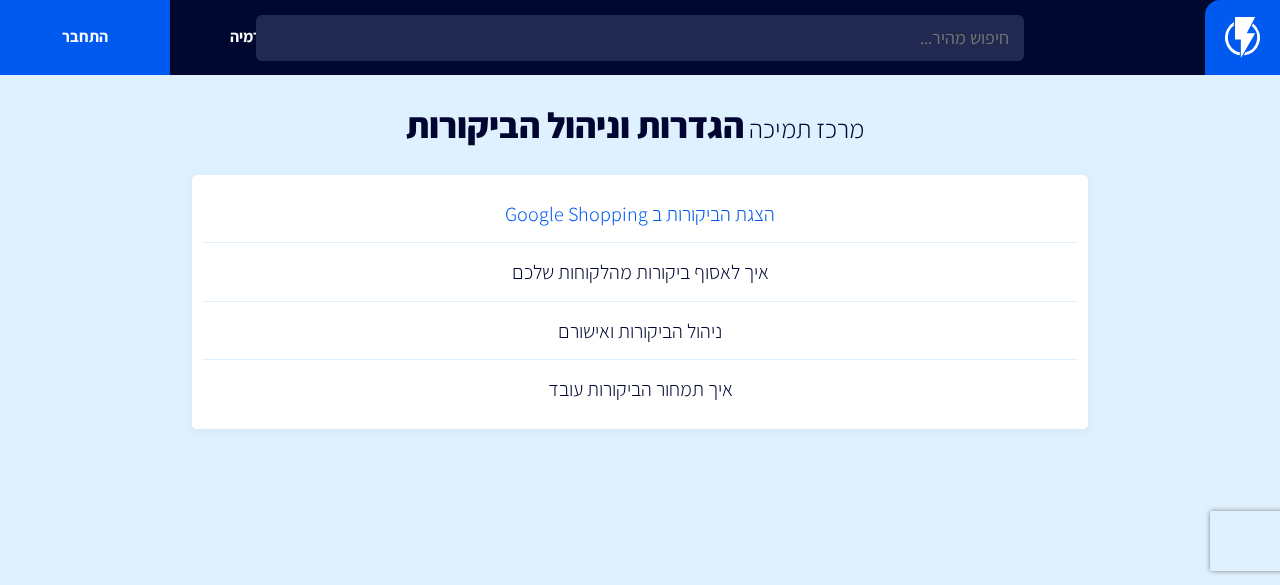 click on "הצגת הביקורות ב Google Shopping" at bounding box center [640, 214] 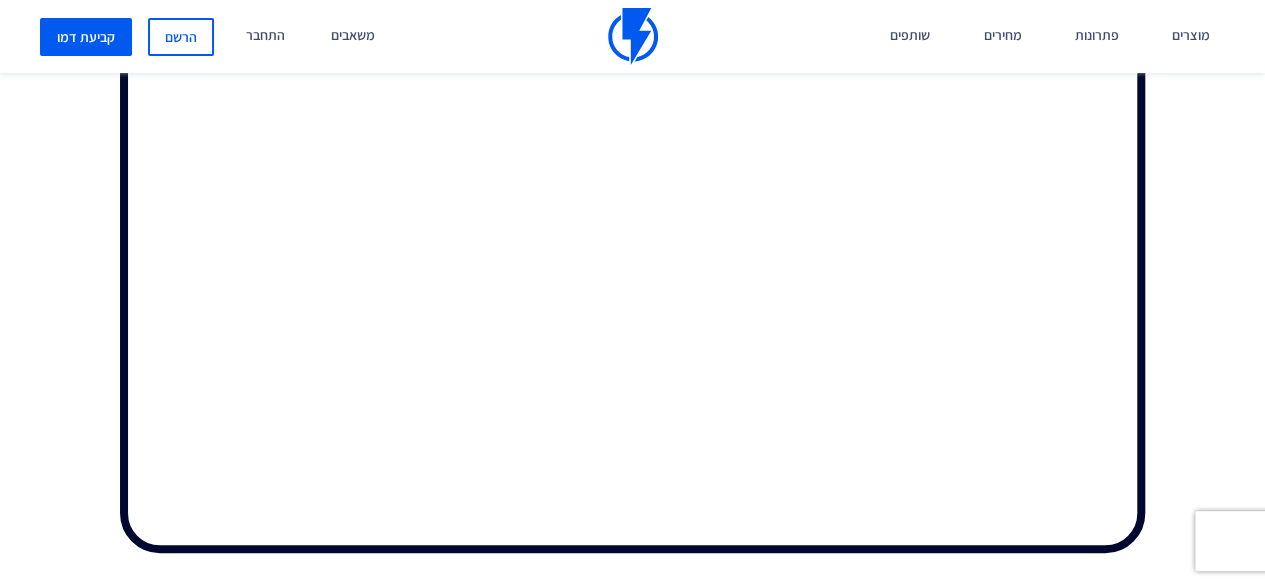 scroll, scrollTop: 0, scrollLeft: 0, axis: both 